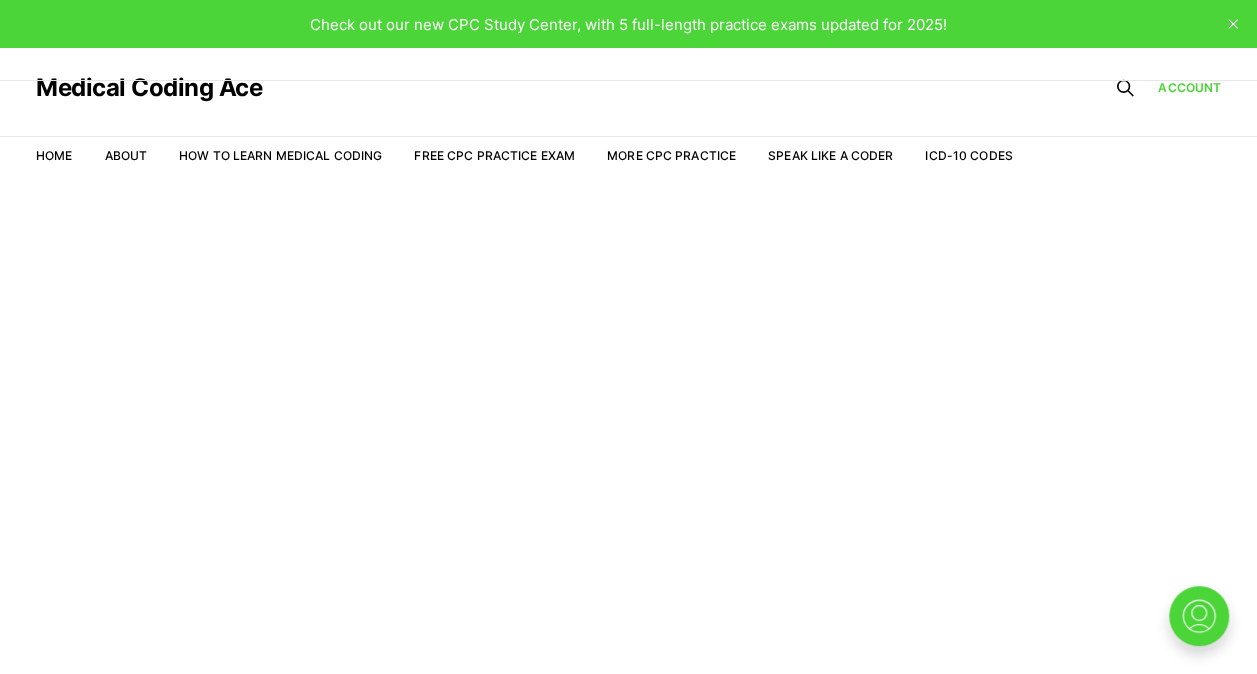 scroll, scrollTop: 48, scrollLeft: 0, axis: vertical 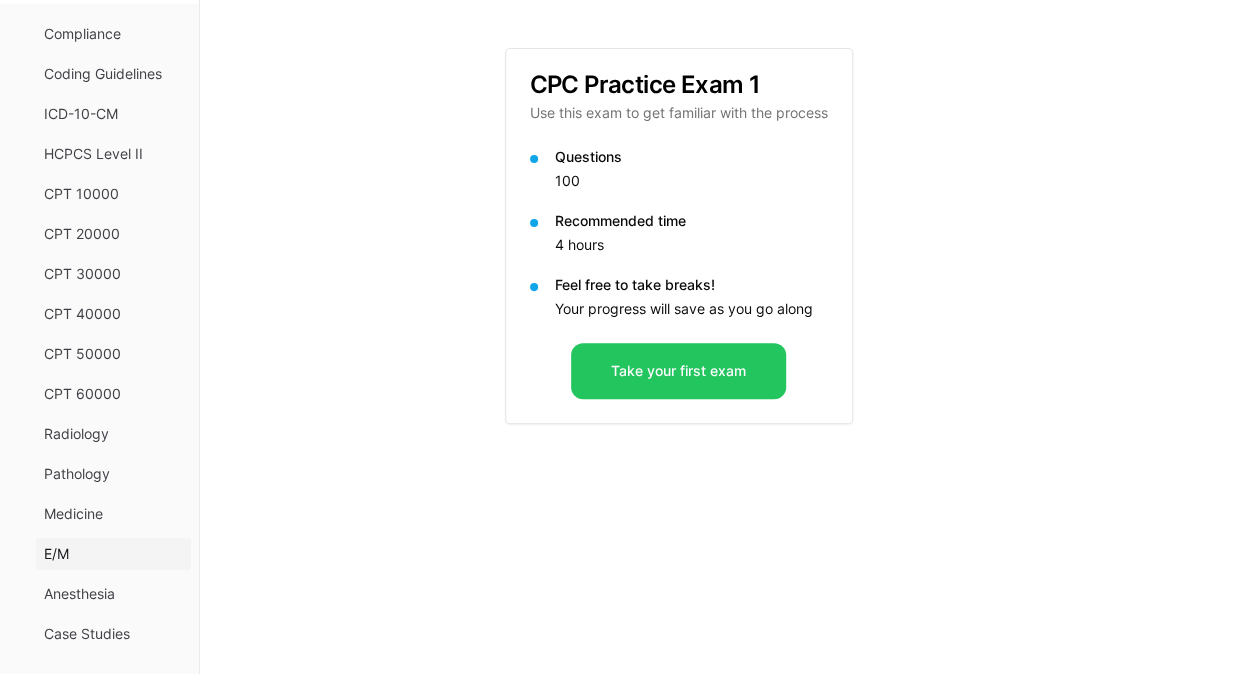 click on "E/M" at bounding box center [113, 554] 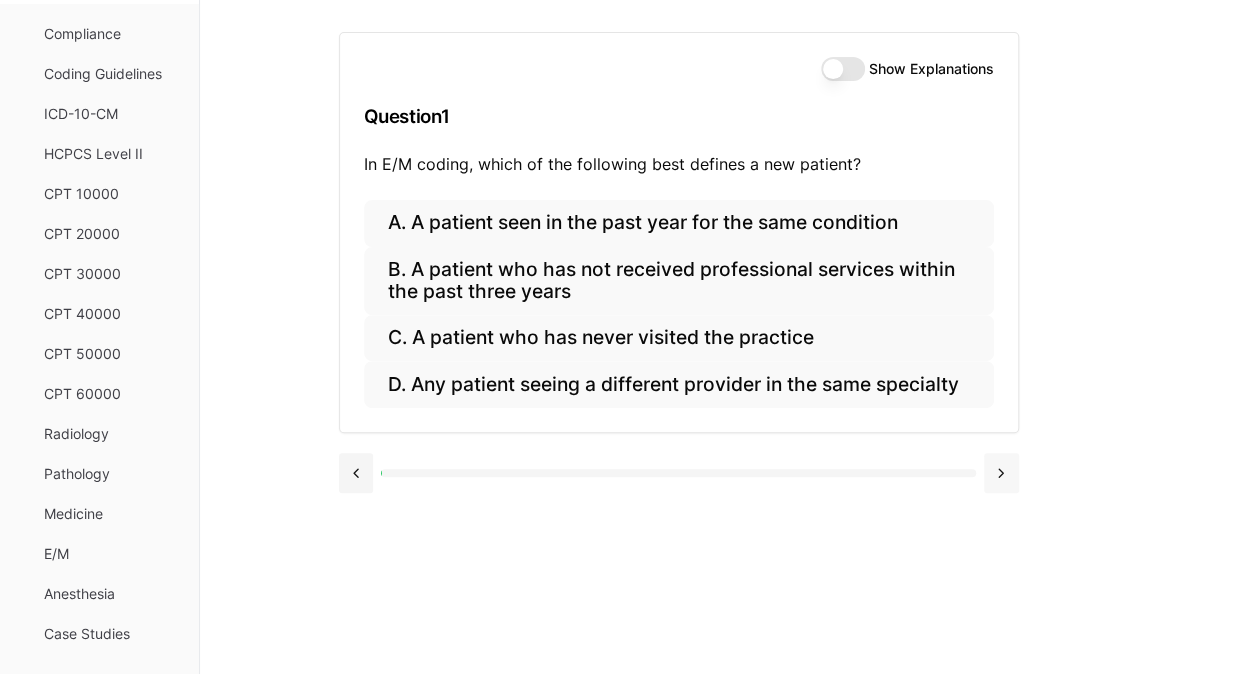 click at bounding box center [1001, 473] 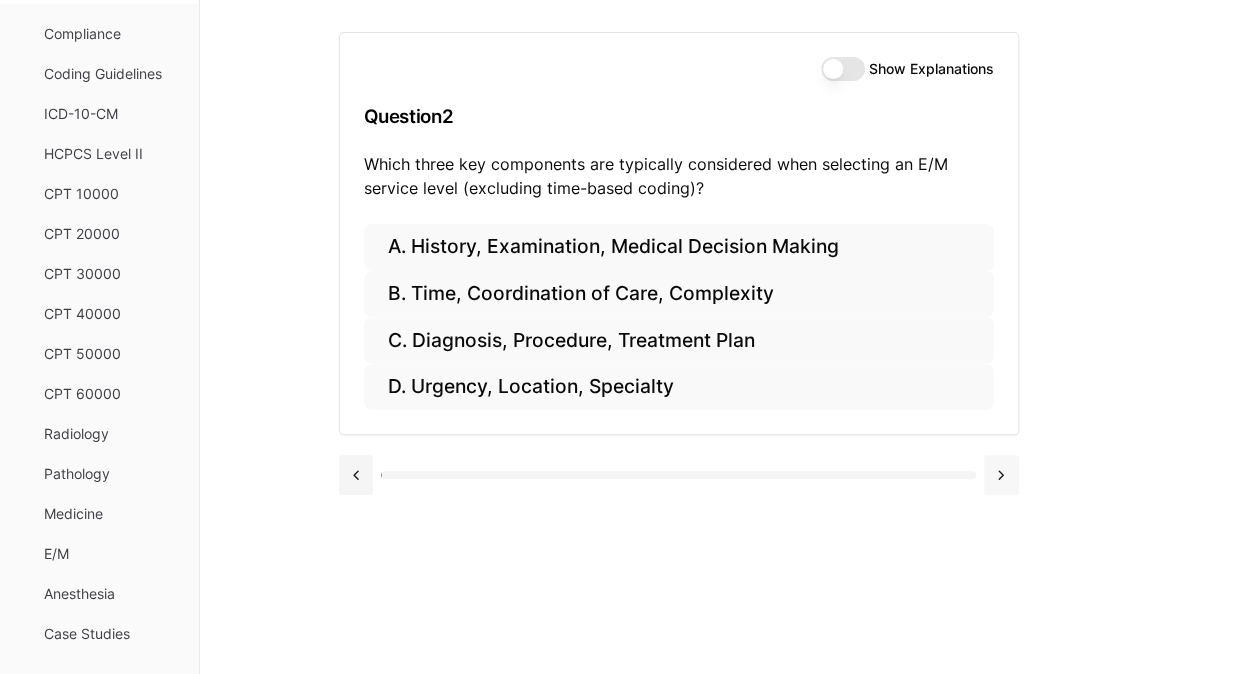 click at bounding box center [1001, 475] 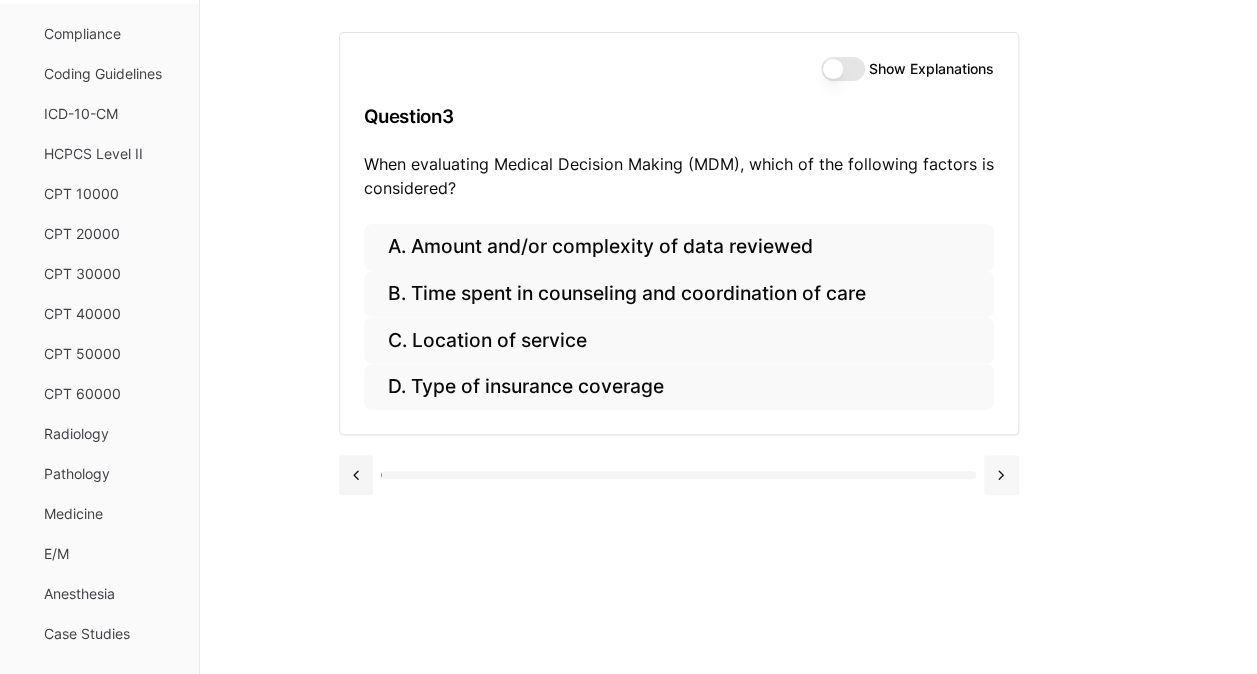 click at bounding box center (1001, 475) 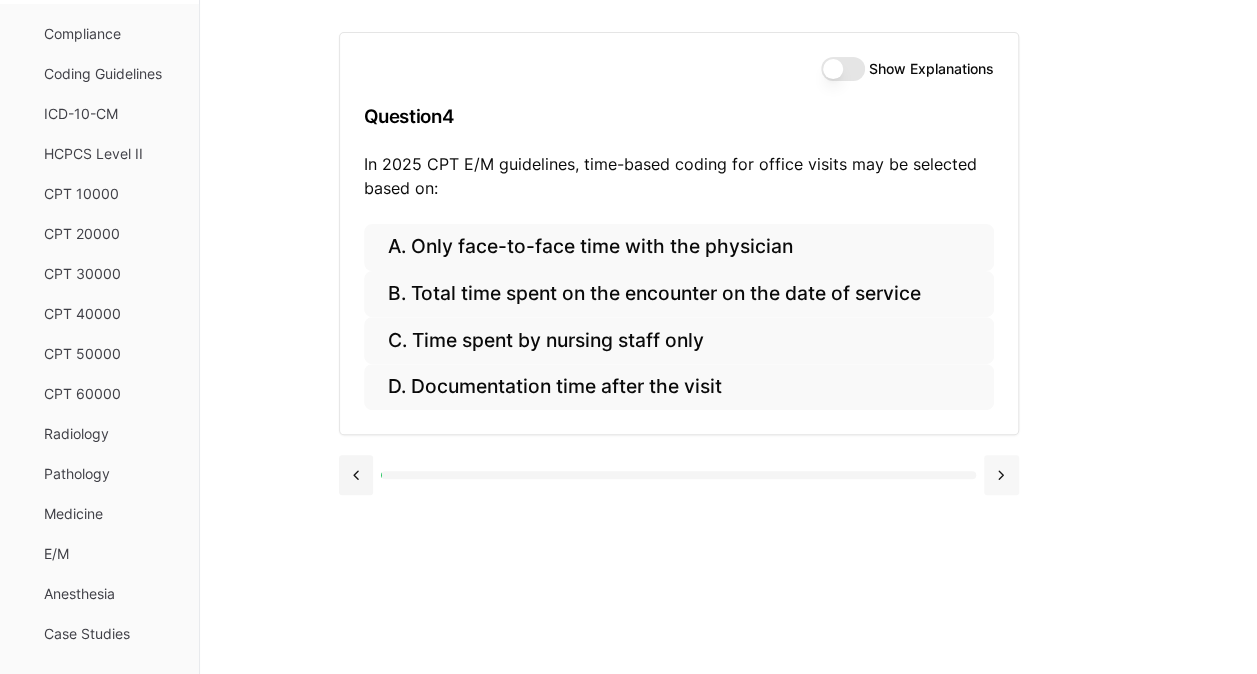 click at bounding box center (1001, 475) 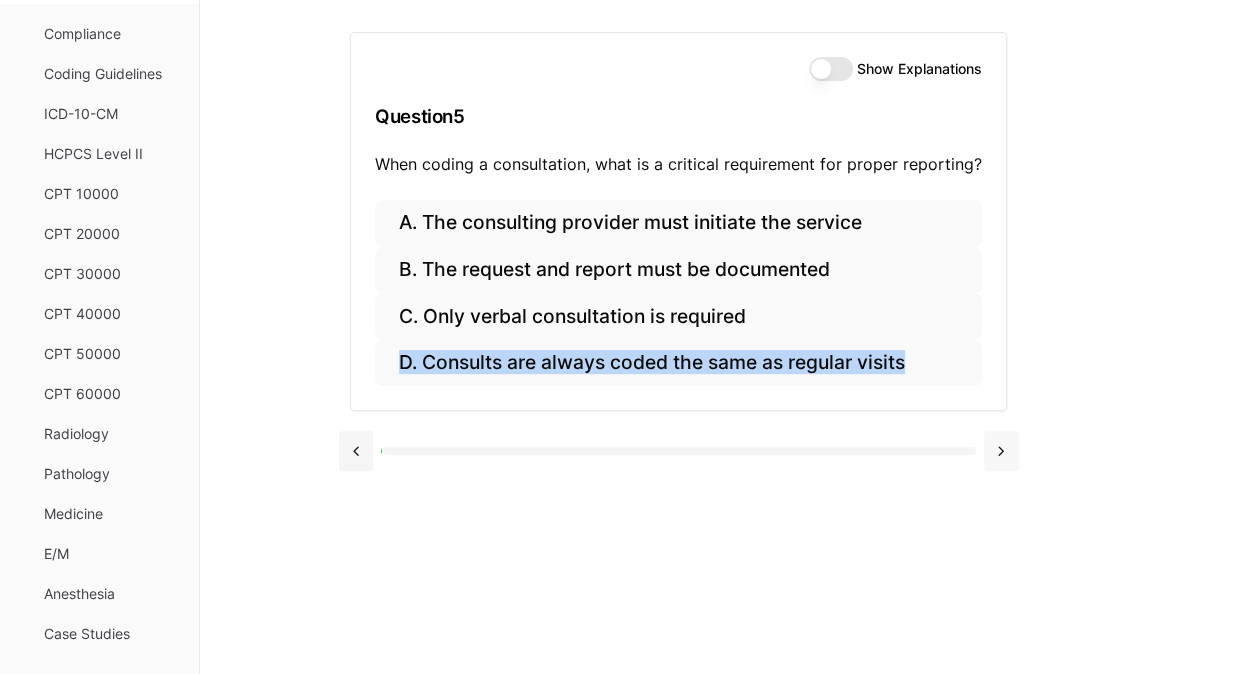 click at bounding box center (679, 449) 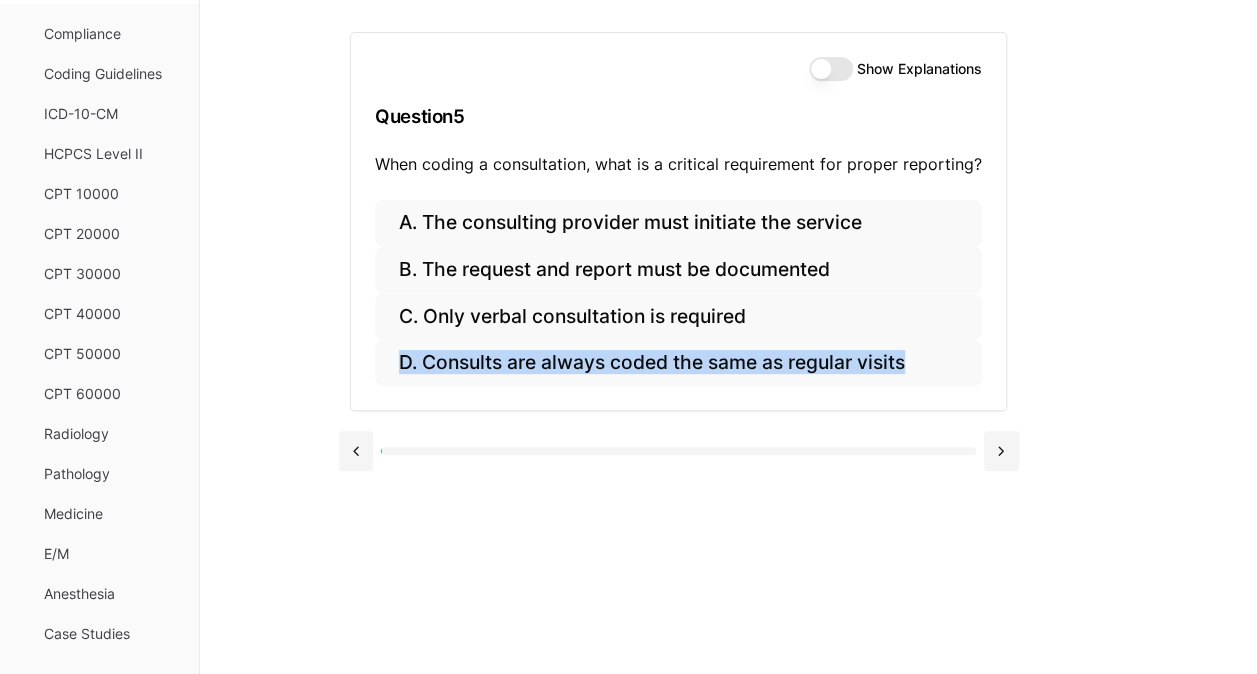 click at bounding box center (679, 449) 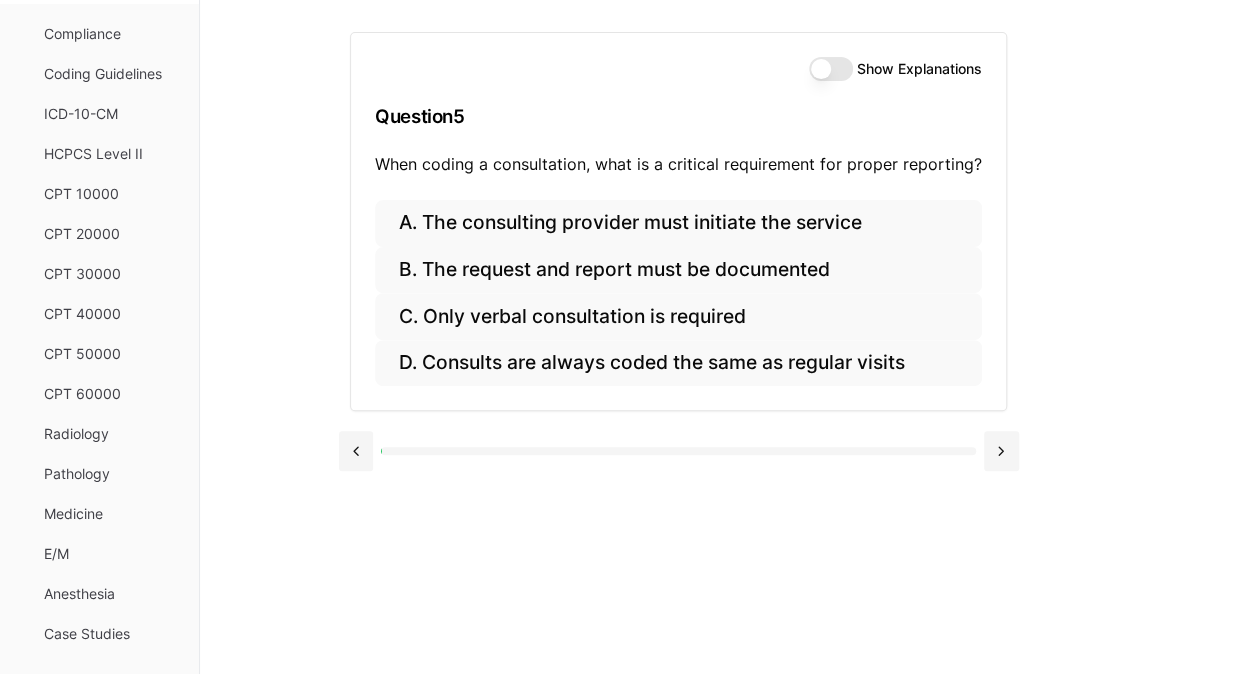 drag, startPoint x: 1000, startPoint y: 472, endPoint x: 1025, endPoint y: 506, distance: 42.201897 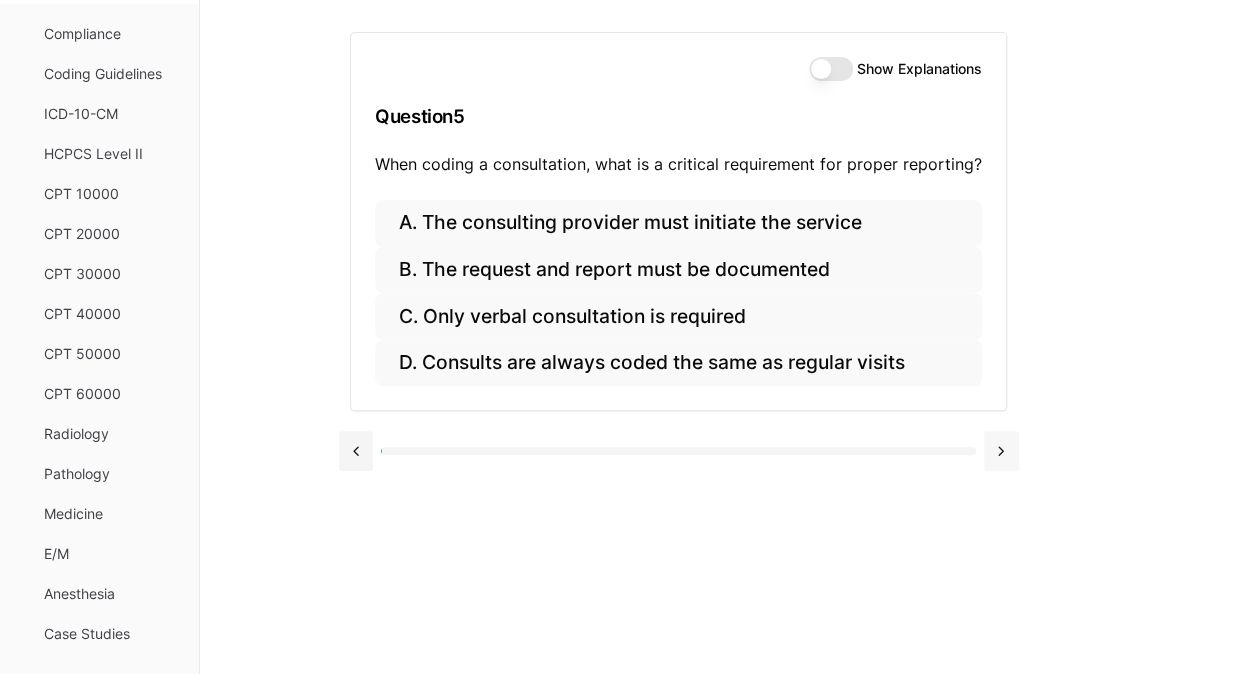 click at bounding box center [1001, 451] 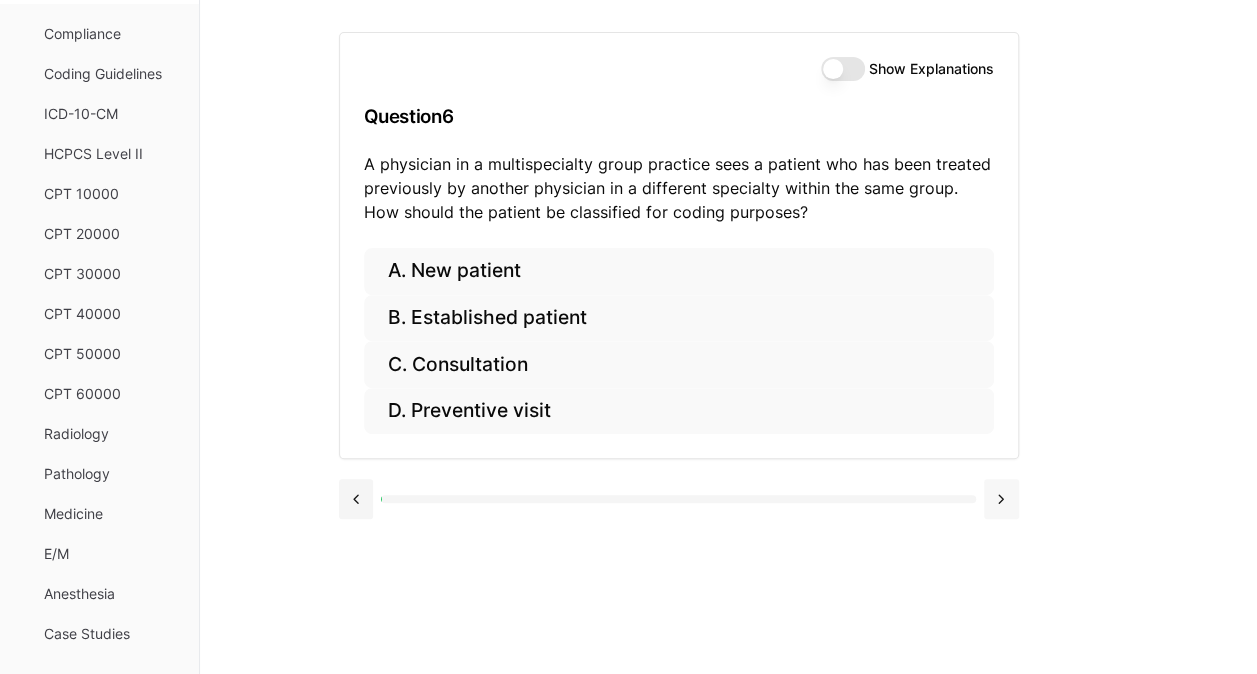 click on "A. New patient B. Established patient C. Consultation D. Preventive visit" at bounding box center (679, 353) 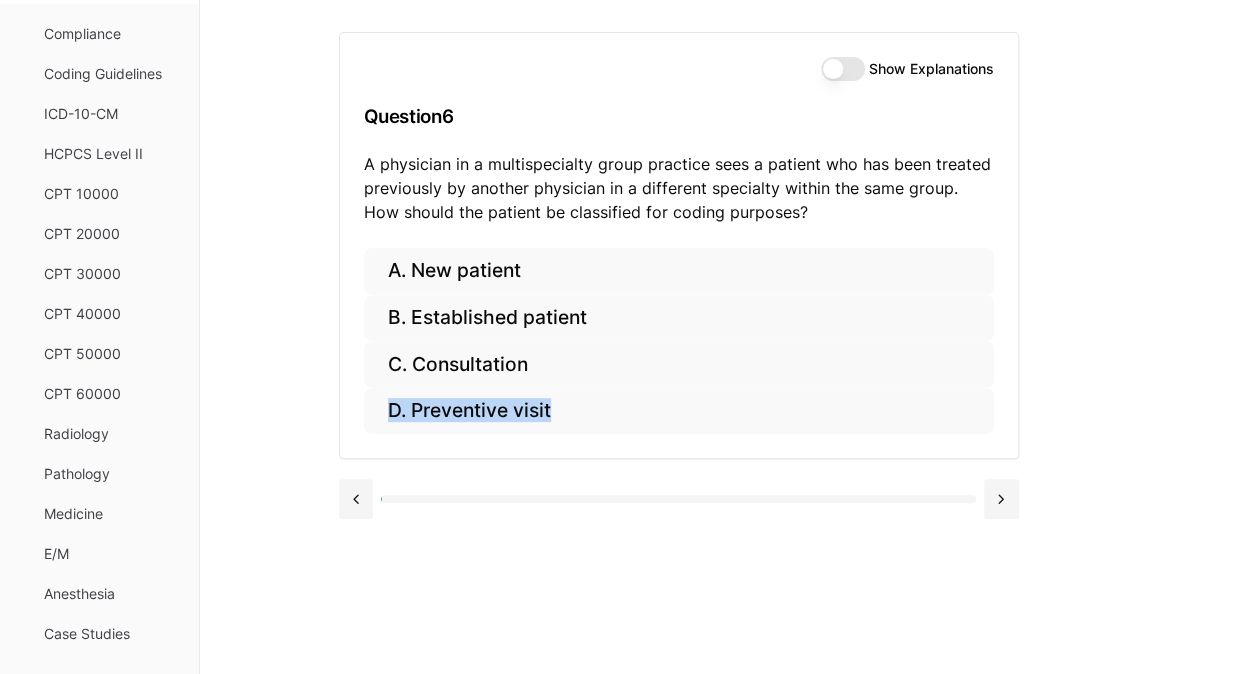 click on "A. New patient B. Established patient C. Consultation D. Preventive visit" at bounding box center (679, 353) 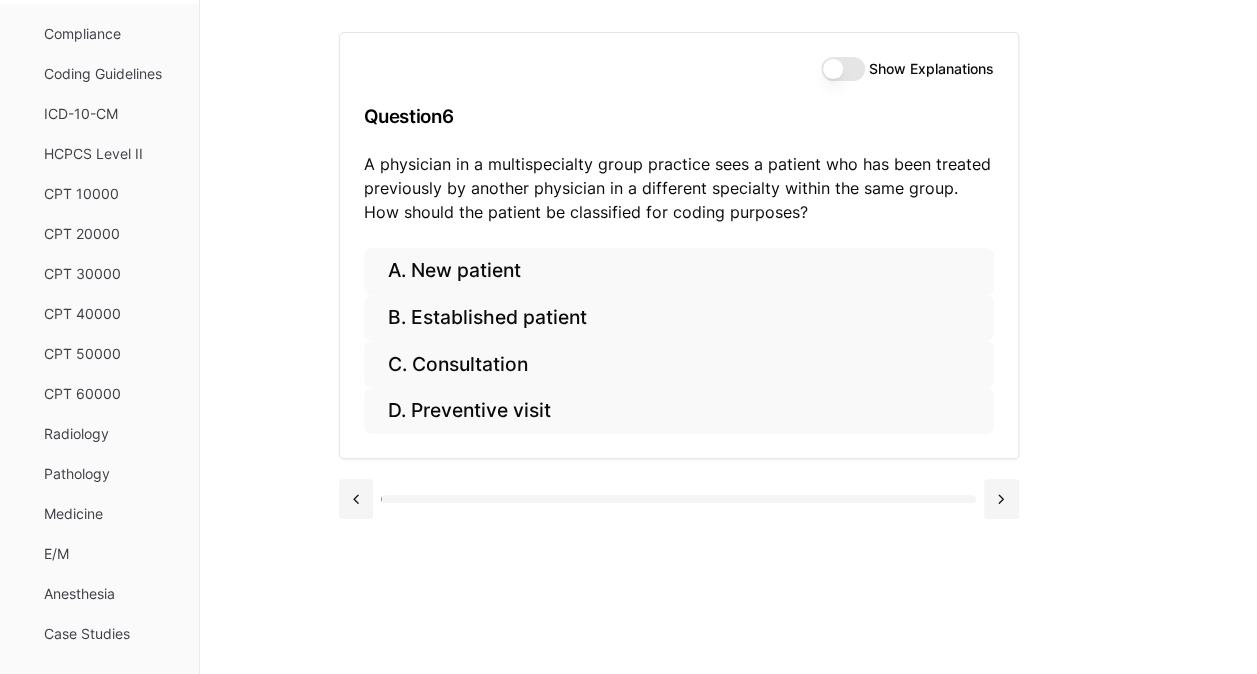 drag, startPoint x: 1006, startPoint y: 454, endPoint x: 990, endPoint y: 522, distance: 69.856995 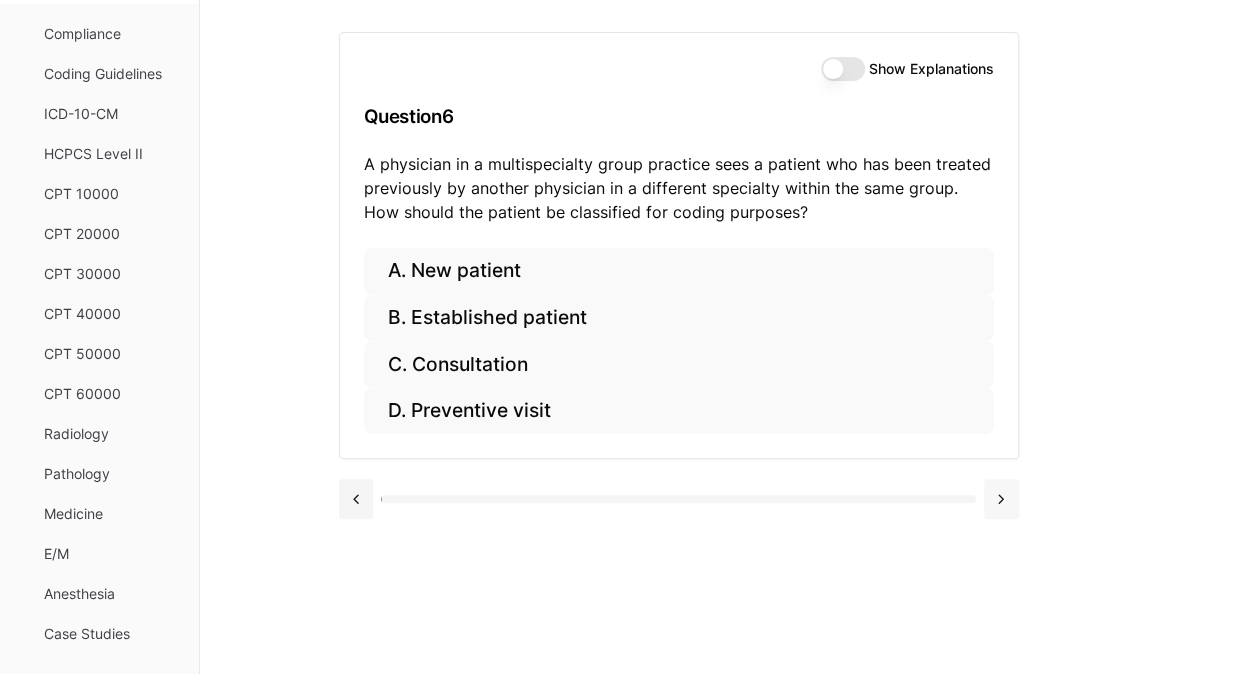 click at bounding box center (1001, 499) 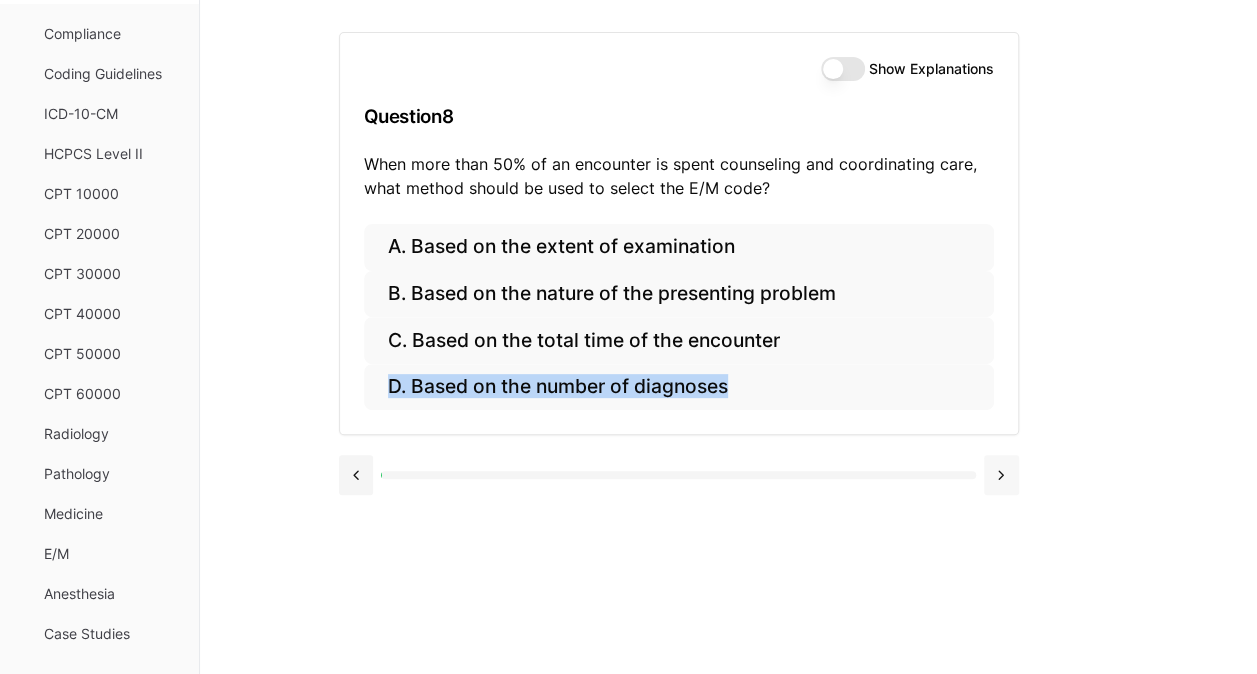 click at bounding box center (679, 473) 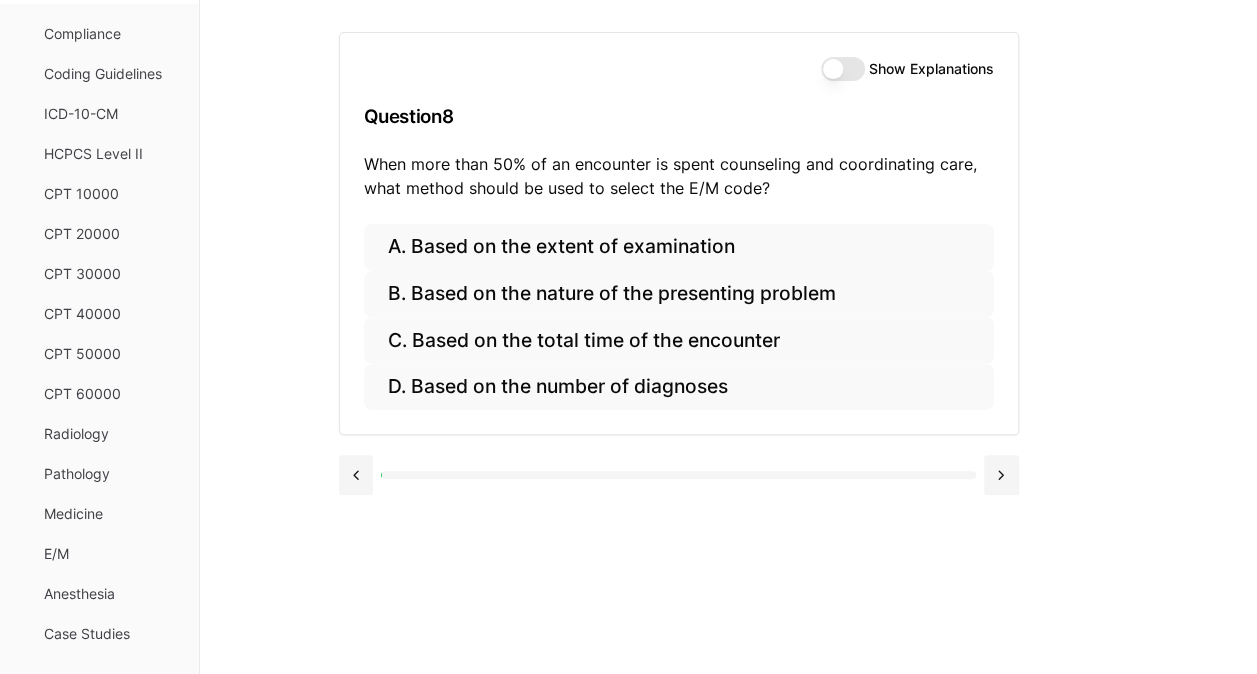 drag, startPoint x: 1003, startPoint y: 494, endPoint x: 975, endPoint y: 544, distance: 57.306194 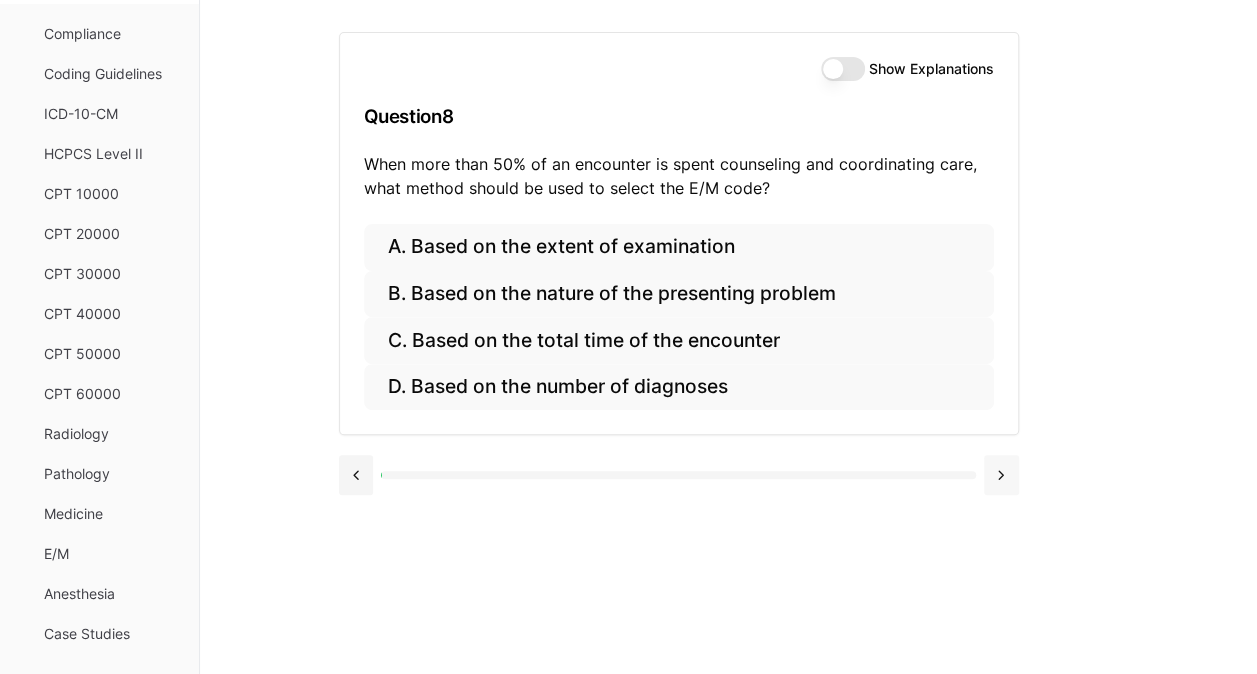 click at bounding box center (1001, 475) 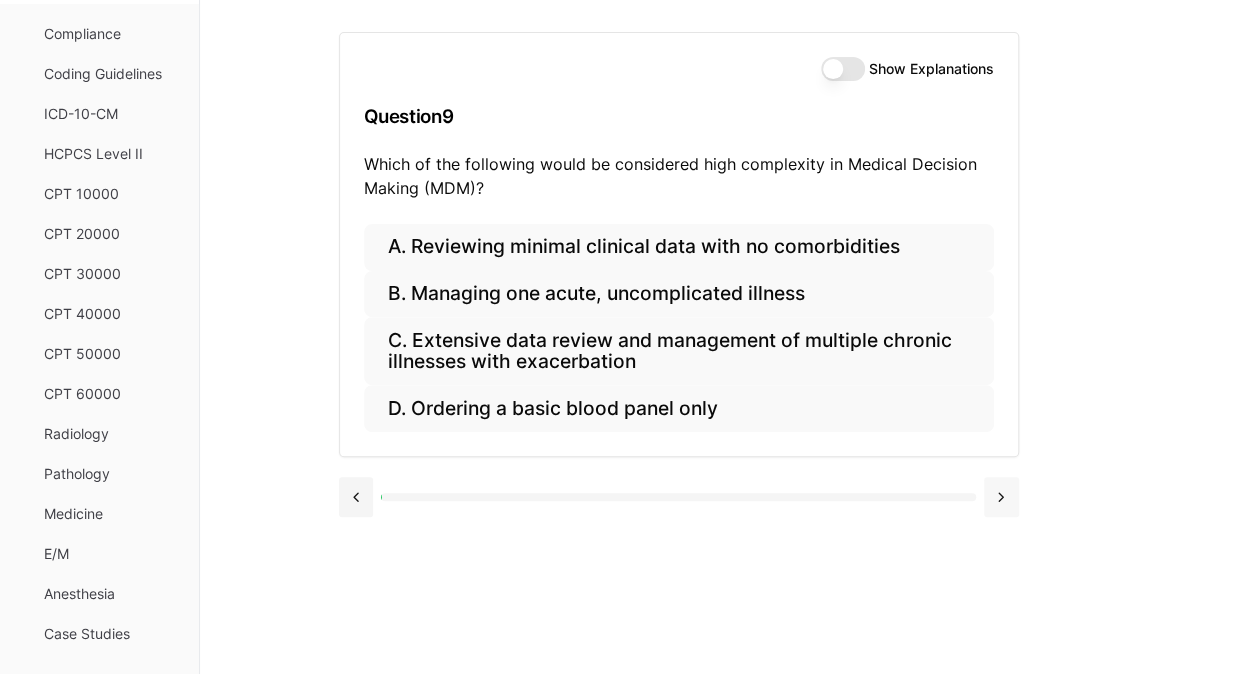 click at bounding box center (679, 495) 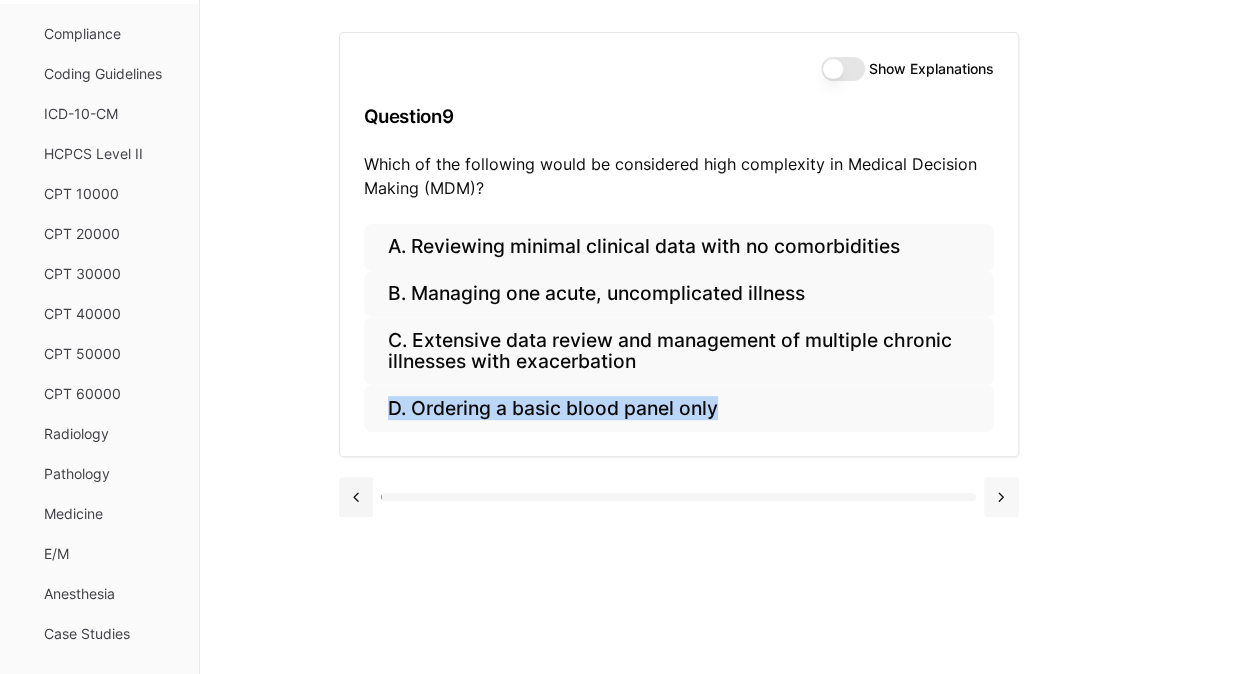click at bounding box center (679, 495) 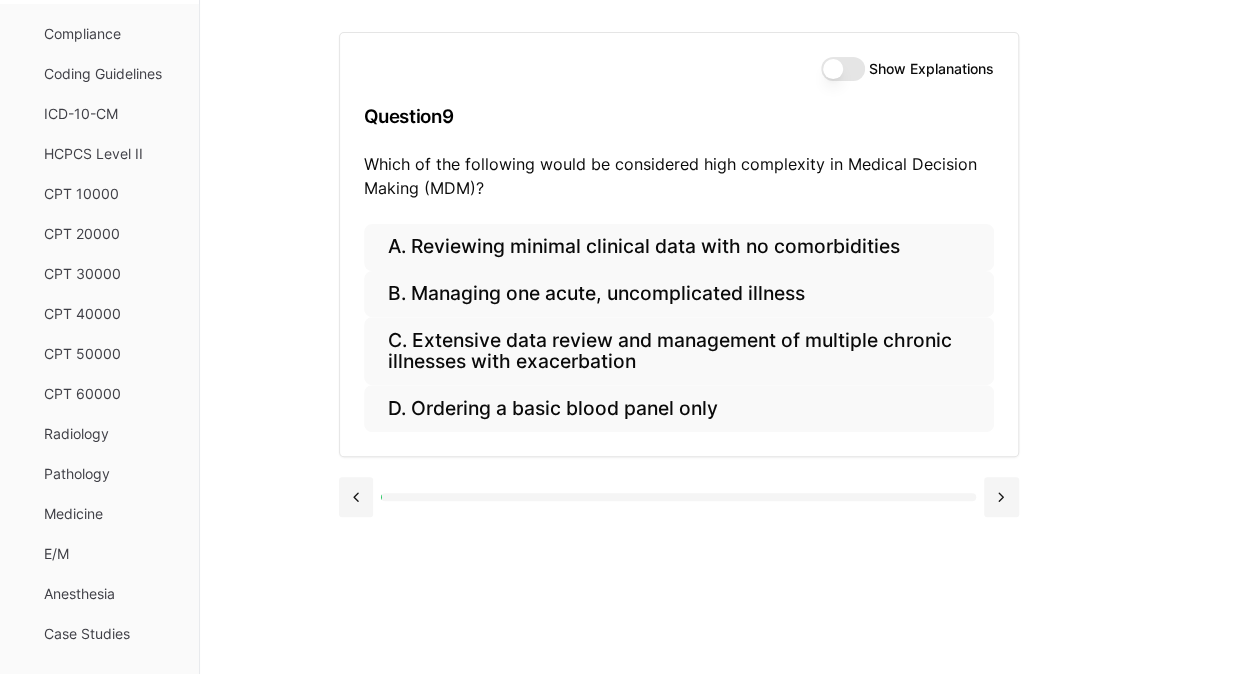 drag, startPoint x: 1010, startPoint y: 470, endPoint x: 996, endPoint y: 514, distance: 46.173584 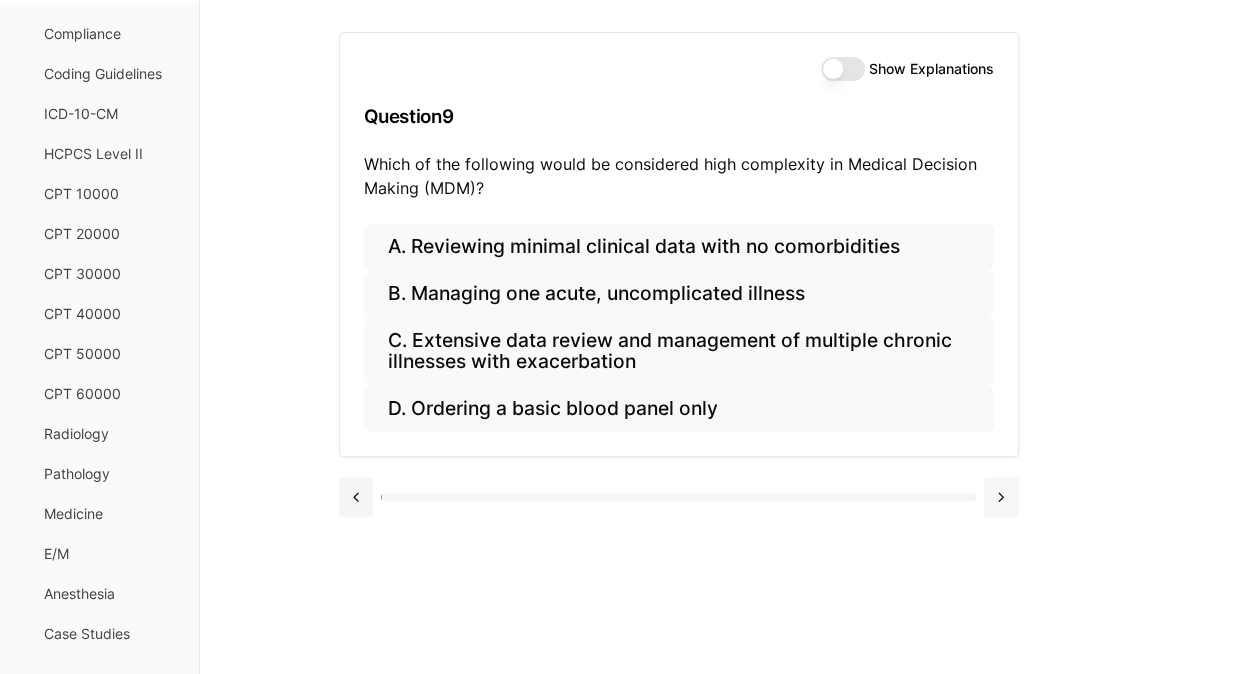 click at bounding box center (1001, 497) 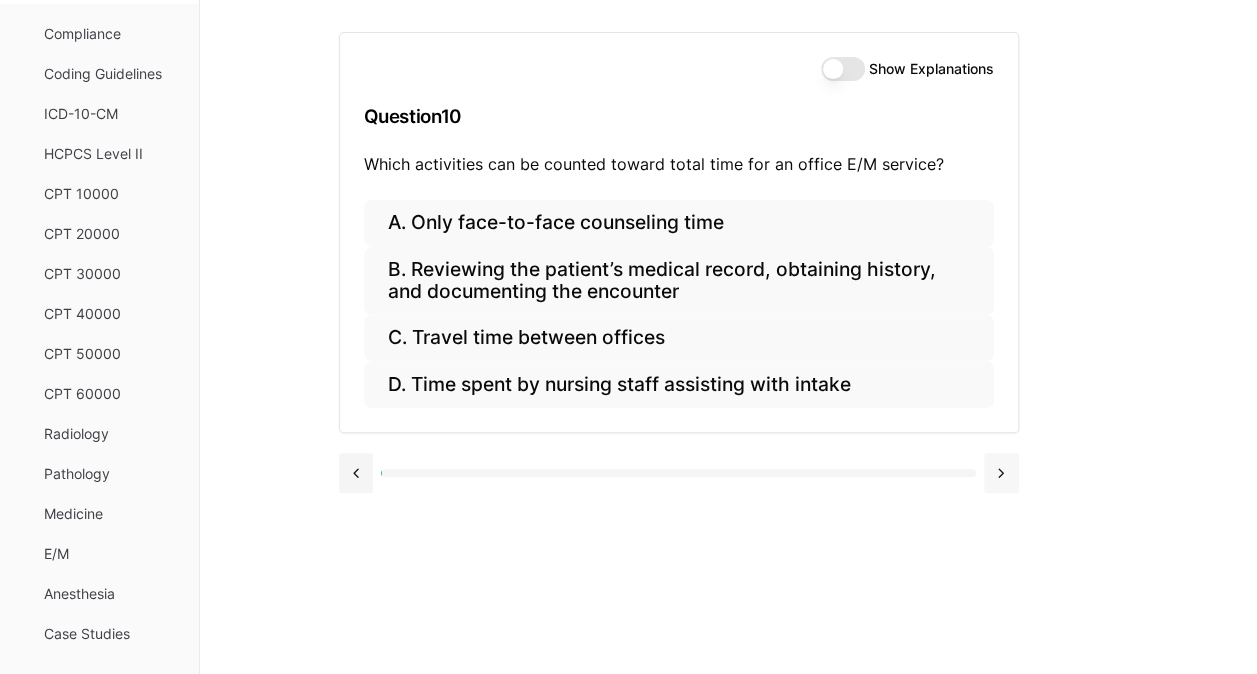 click at bounding box center [679, 471] 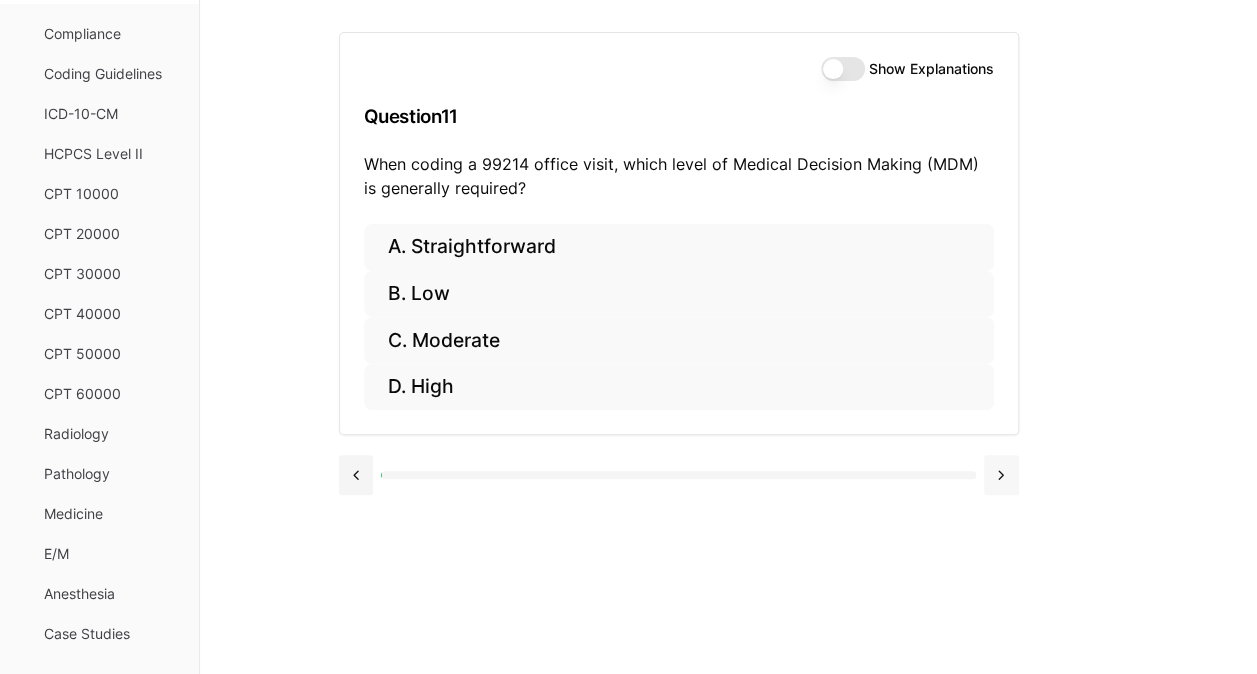 click at bounding box center (1001, 475) 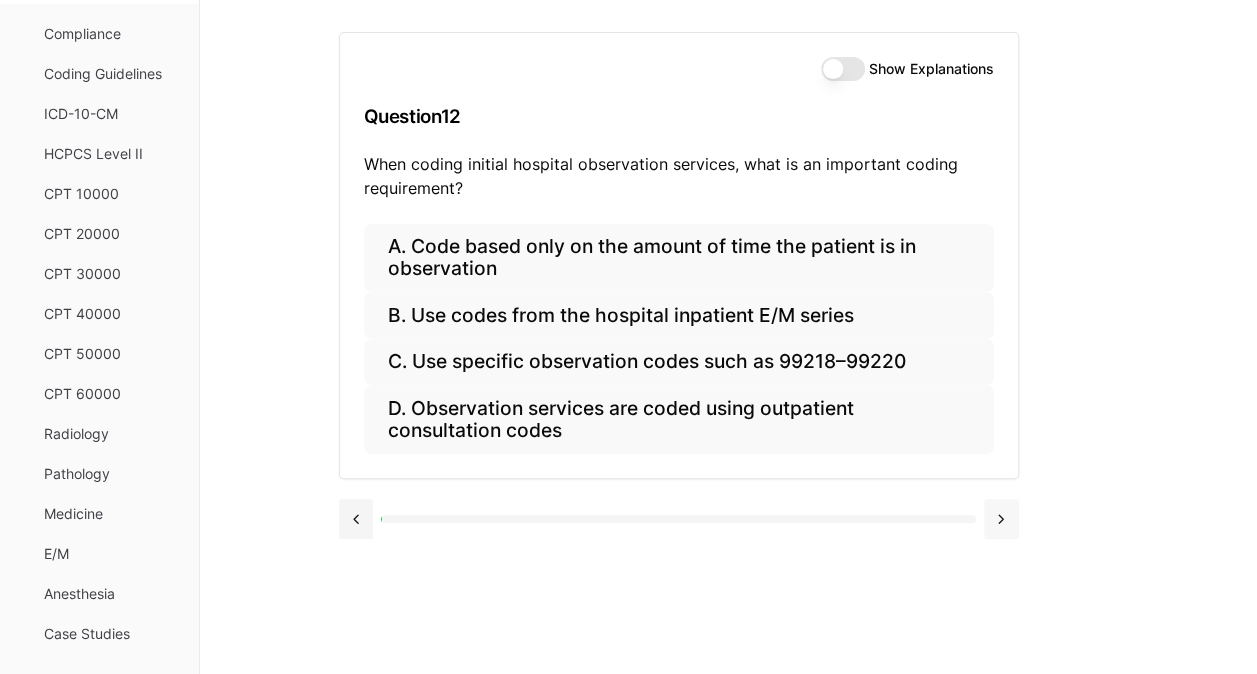 drag, startPoint x: 1002, startPoint y: 474, endPoint x: 996, endPoint y: 512, distance: 38.470768 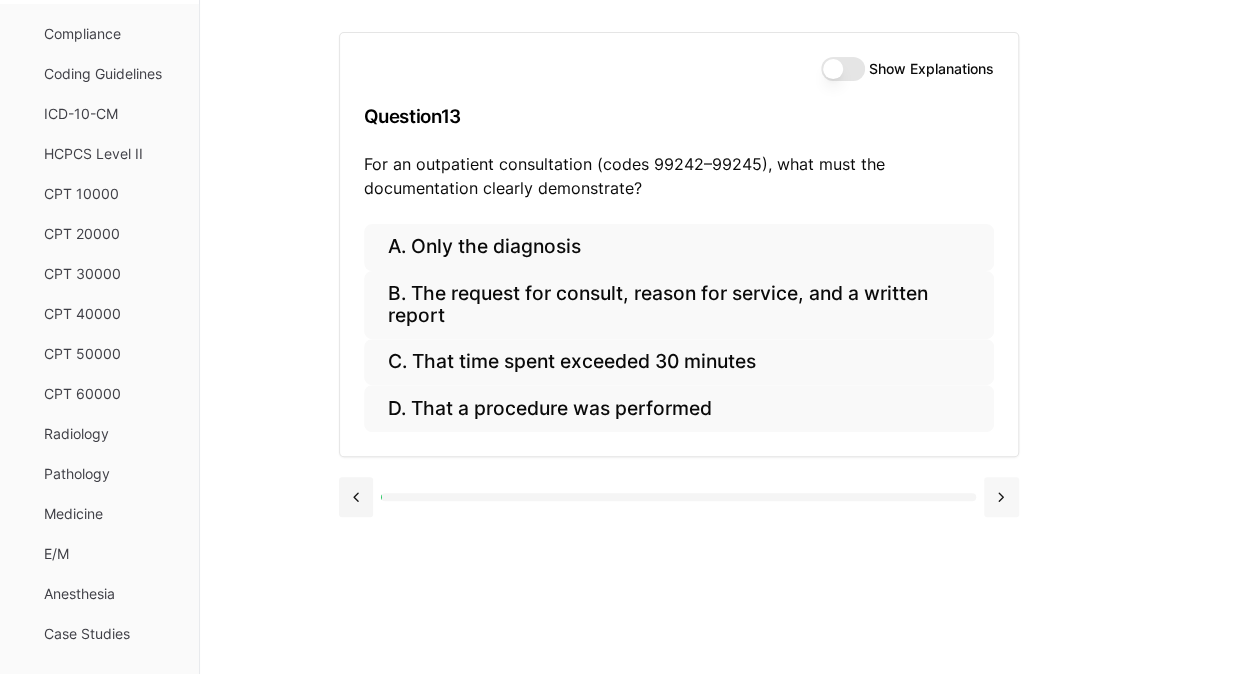 click at bounding box center [1001, 497] 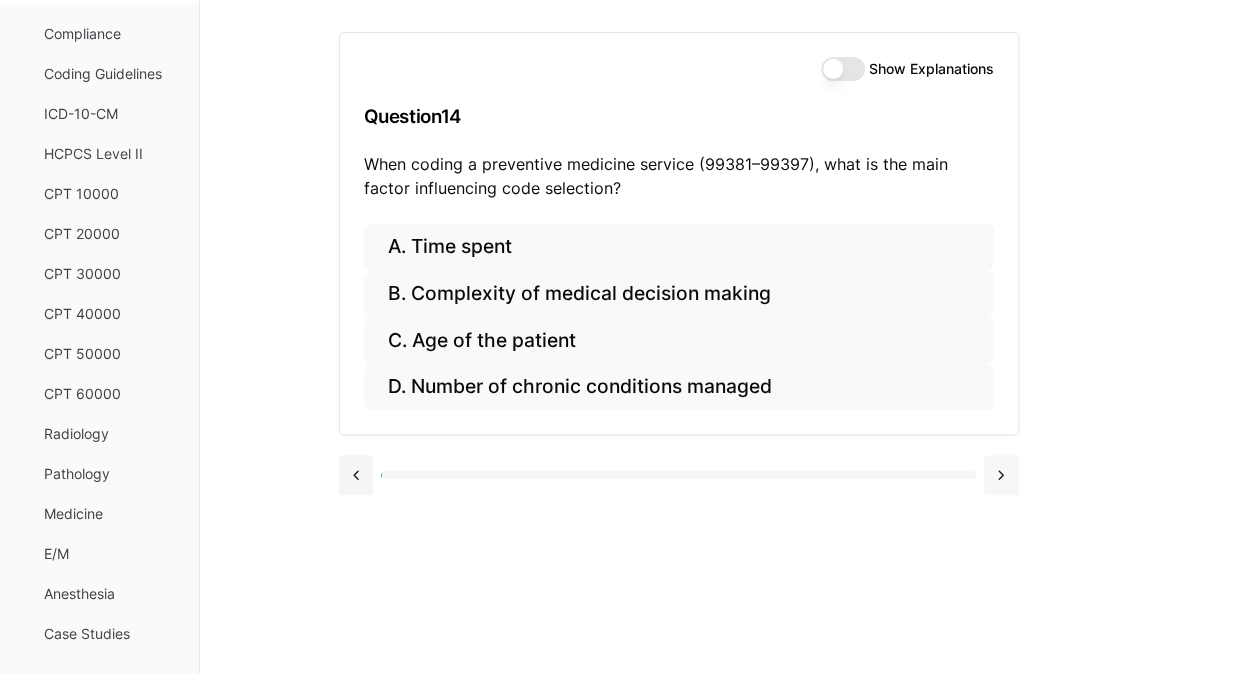 click at bounding box center [1001, 475] 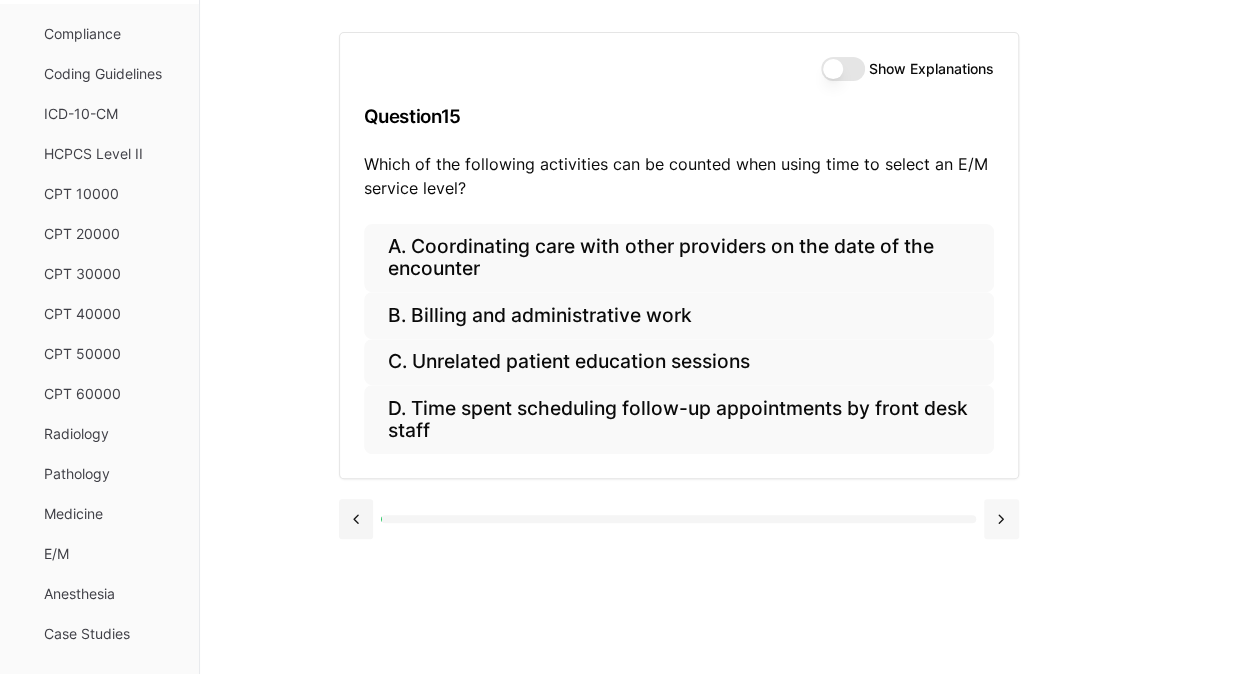 click at bounding box center (679, 517) 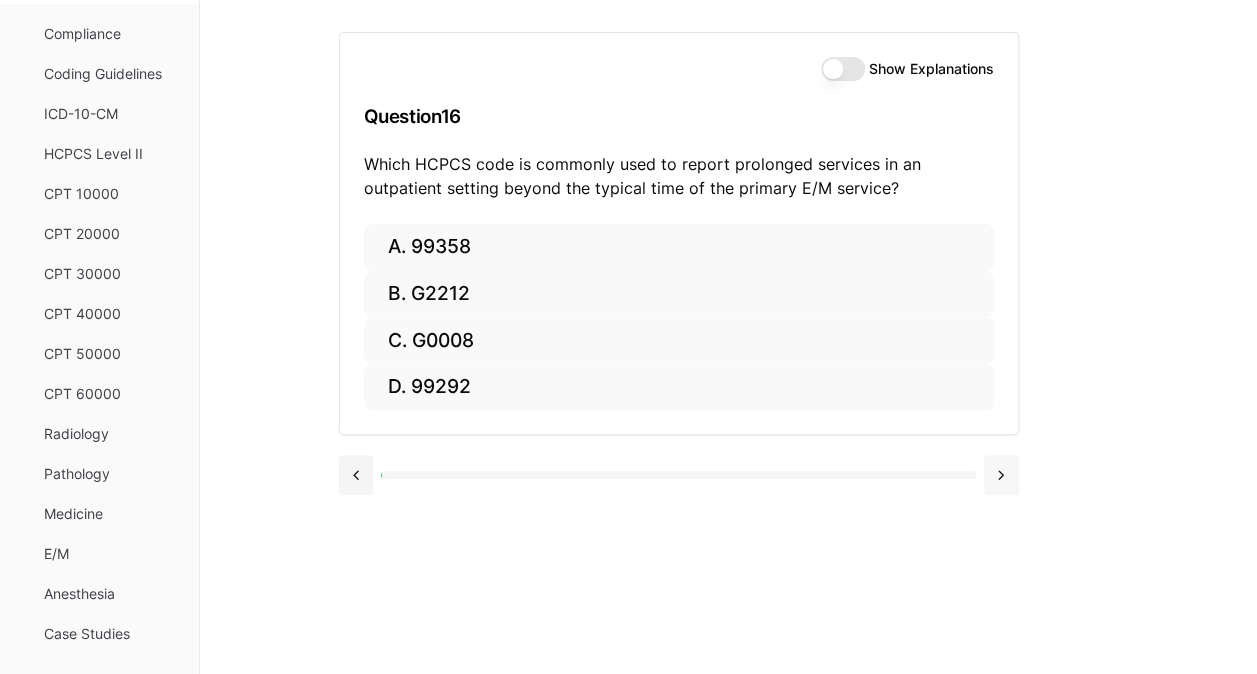 click at bounding box center (1001, 475) 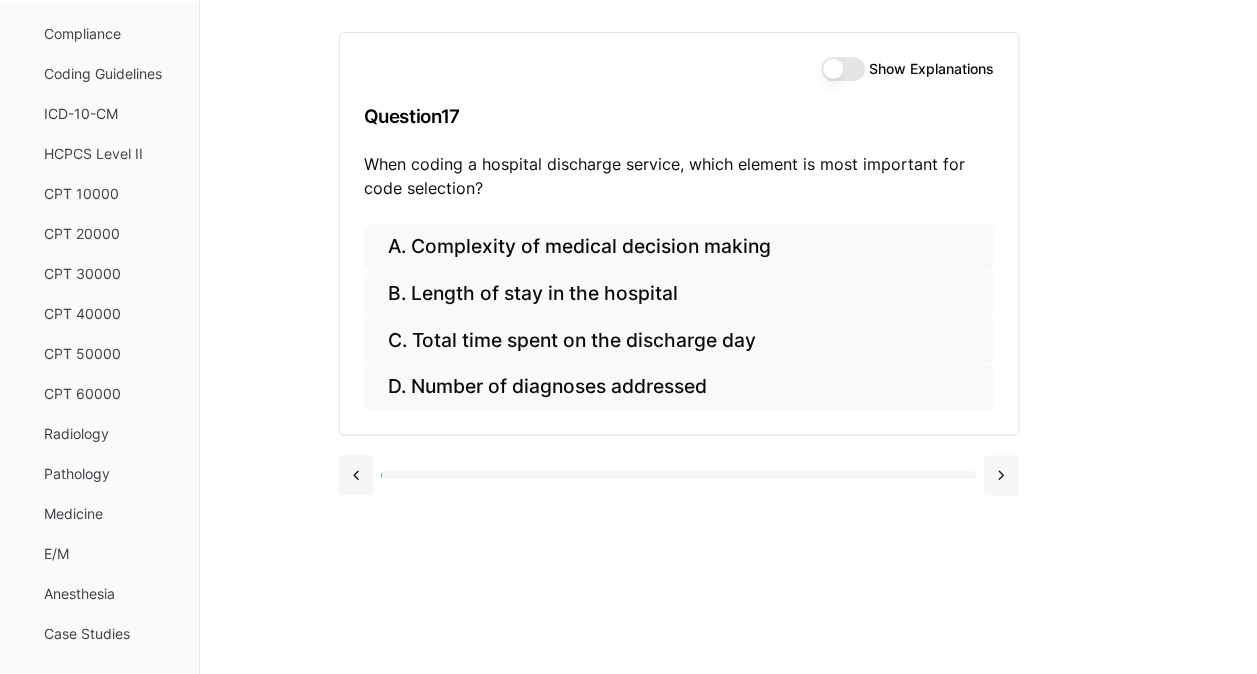 click at bounding box center [1001, 475] 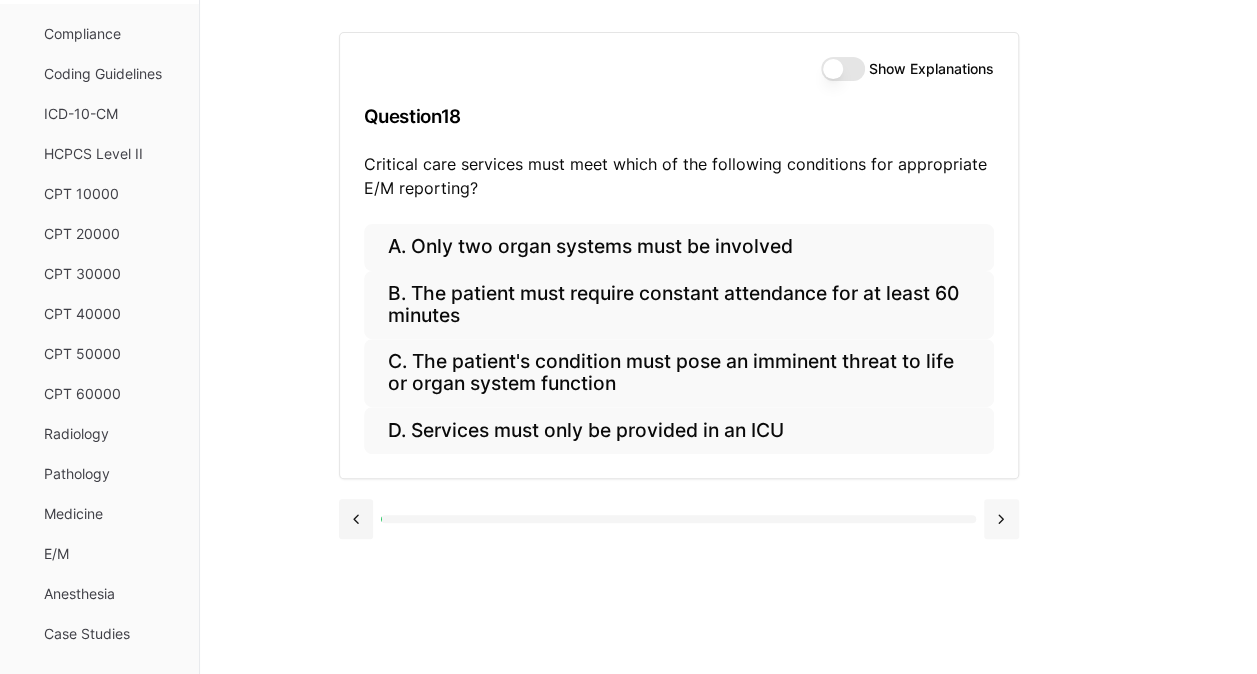 click at bounding box center [1001, 519] 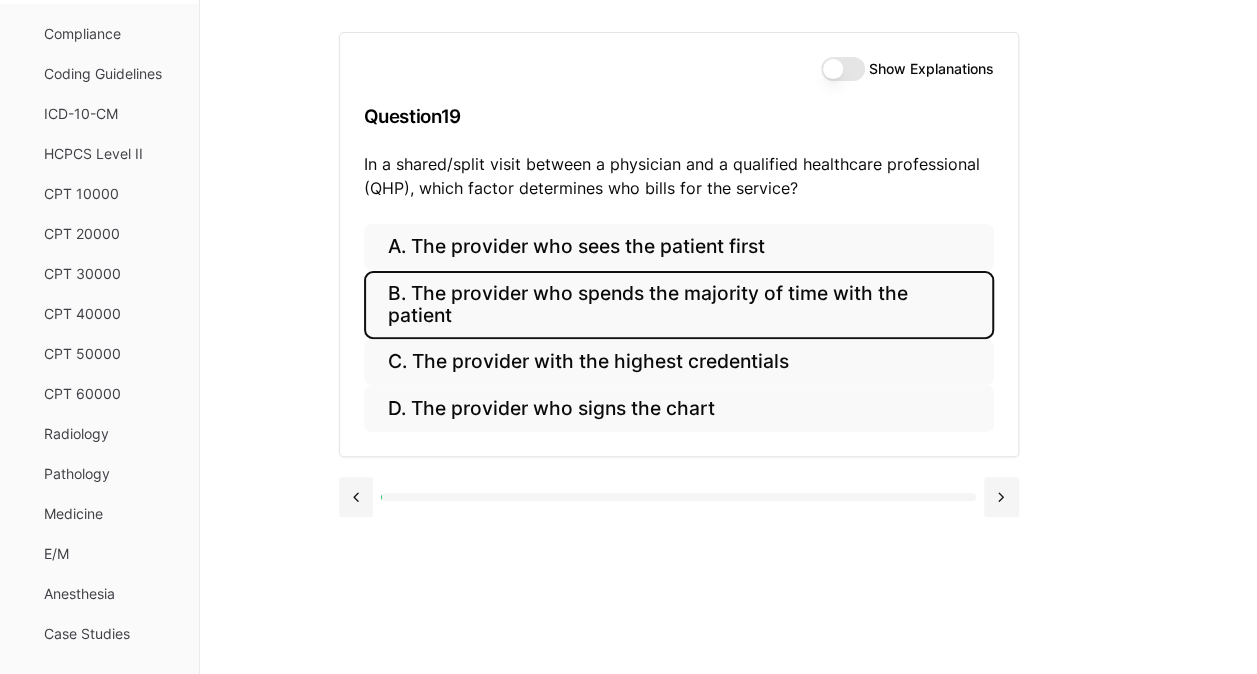 click on "B. The provider who spends the majority of time with the patient" at bounding box center (679, 305) 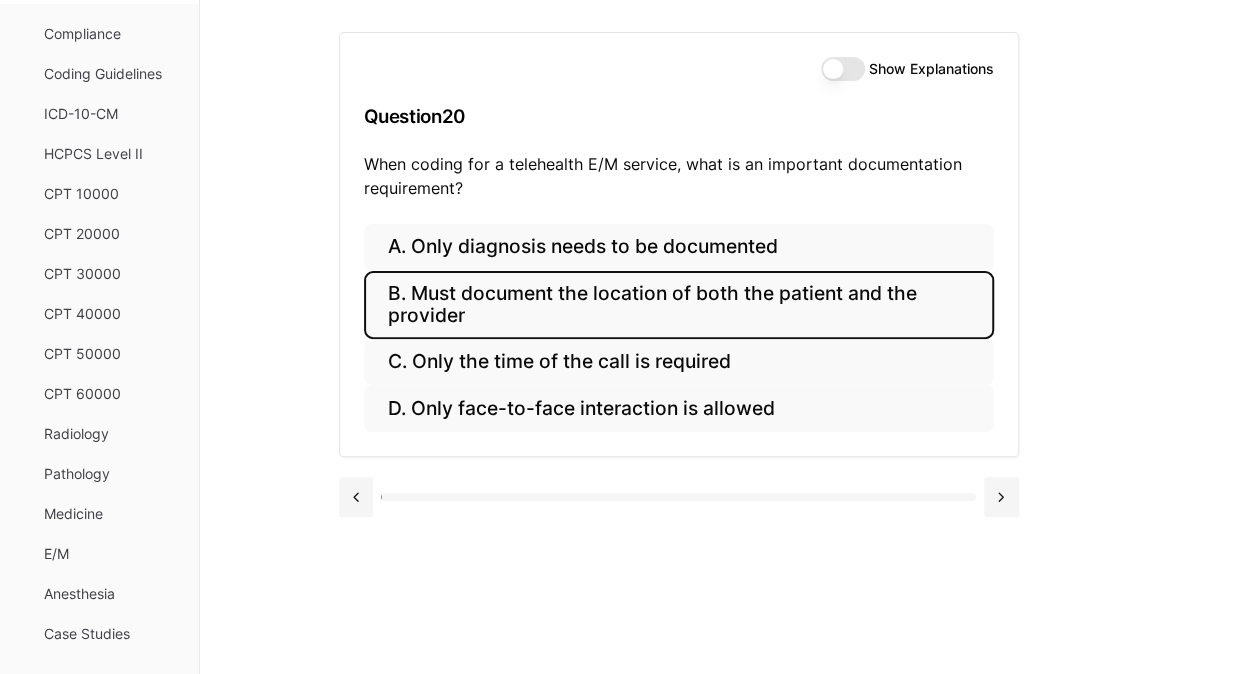 click on "B. Must document the location of both the patient and the provider" at bounding box center (679, 305) 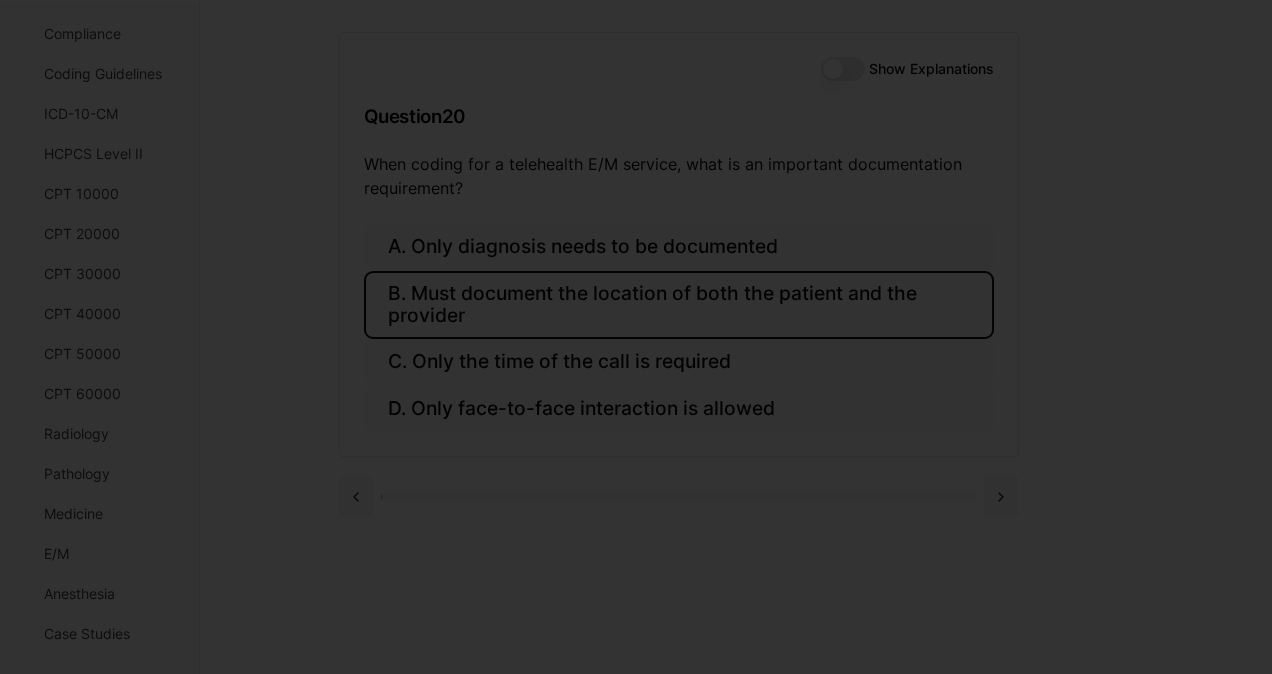 click at bounding box center (636, 337) 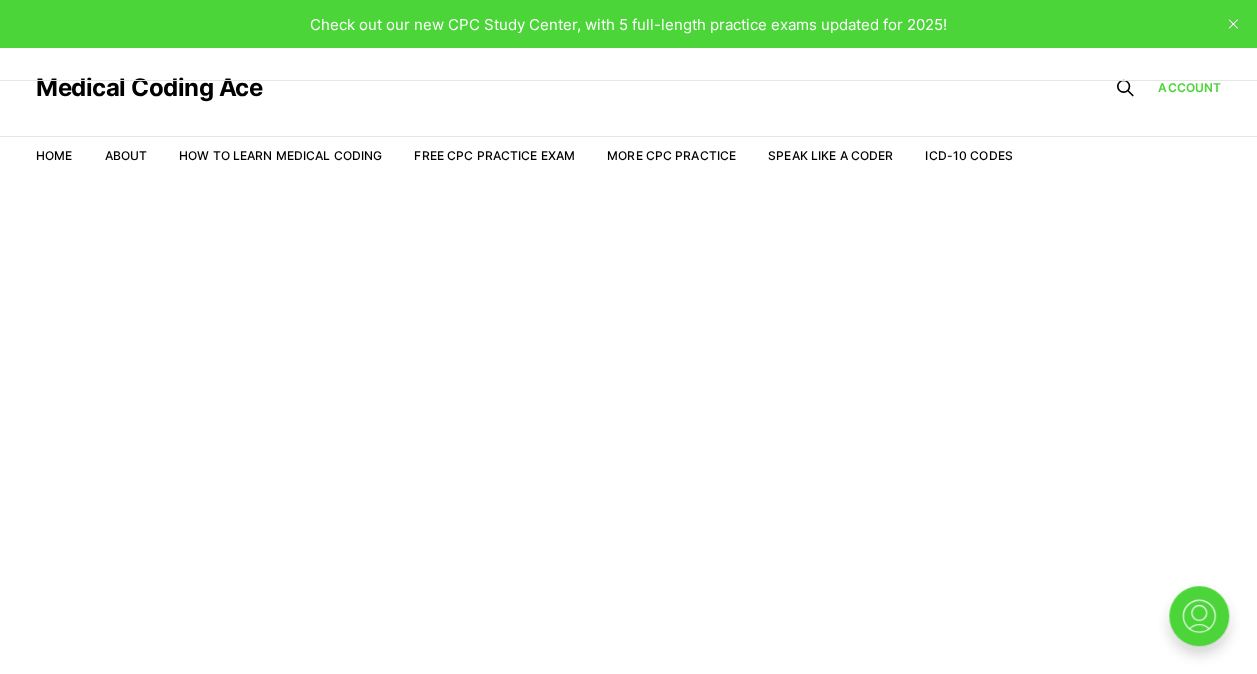 scroll, scrollTop: 48, scrollLeft: 0, axis: vertical 